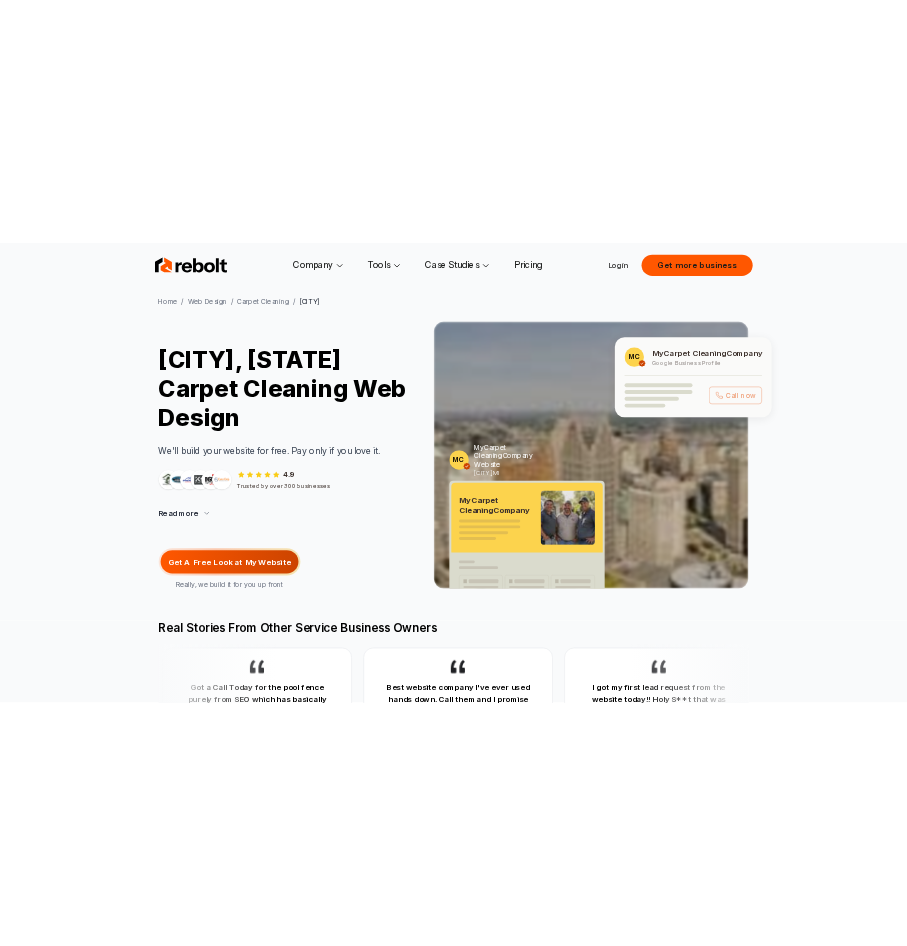 scroll, scrollTop: 0, scrollLeft: 0, axis: both 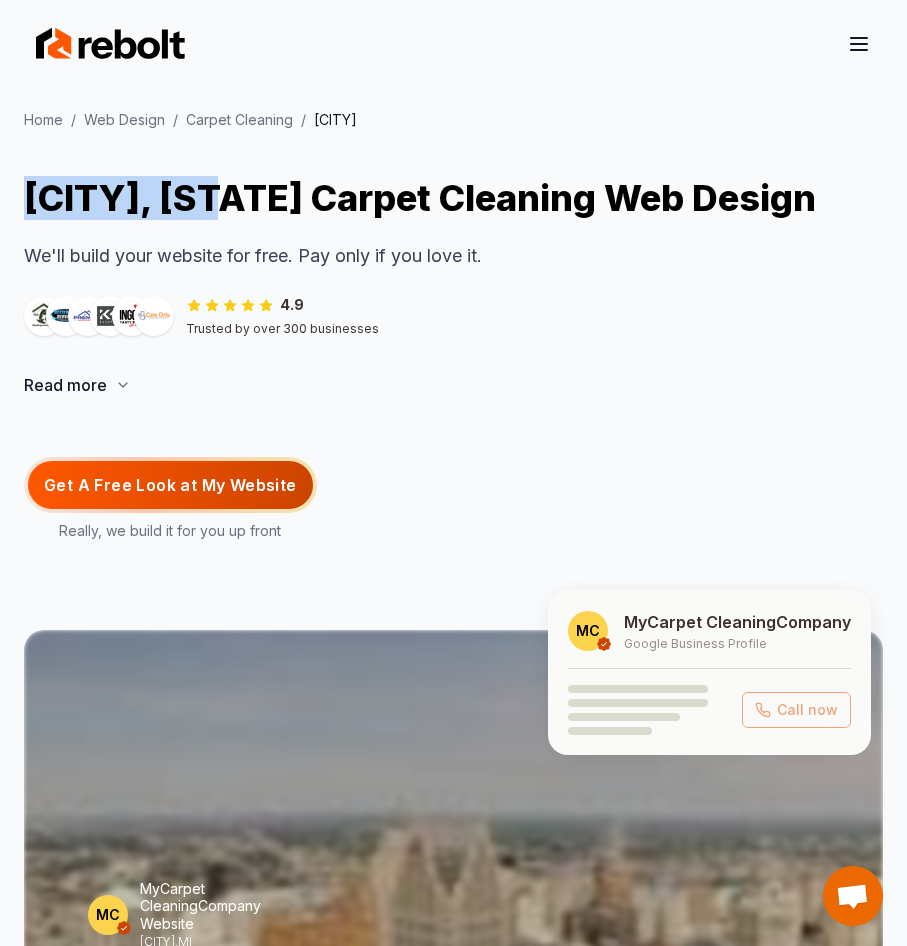 drag, startPoint x: 207, startPoint y: 199, endPoint x: 32, endPoint y: 203, distance: 175.04572 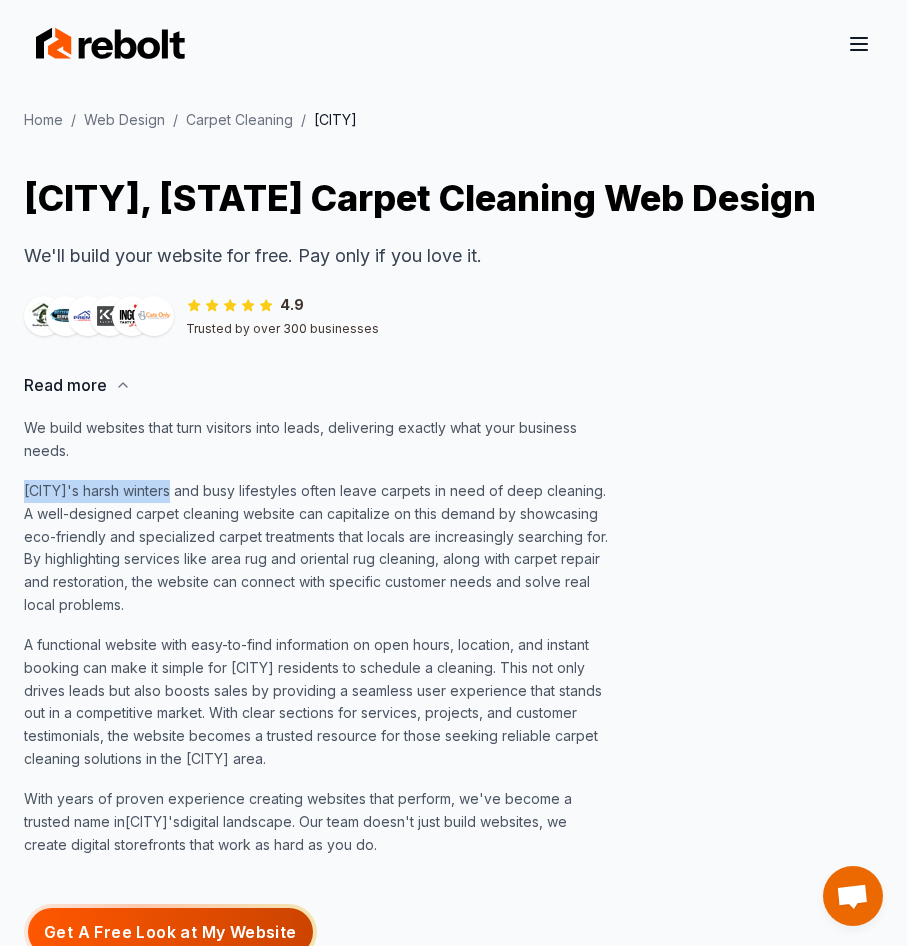 drag, startPoint x: 29, startPoint y: 492, endPoint x: 164, endPoint y: 481, distance: 135.4474 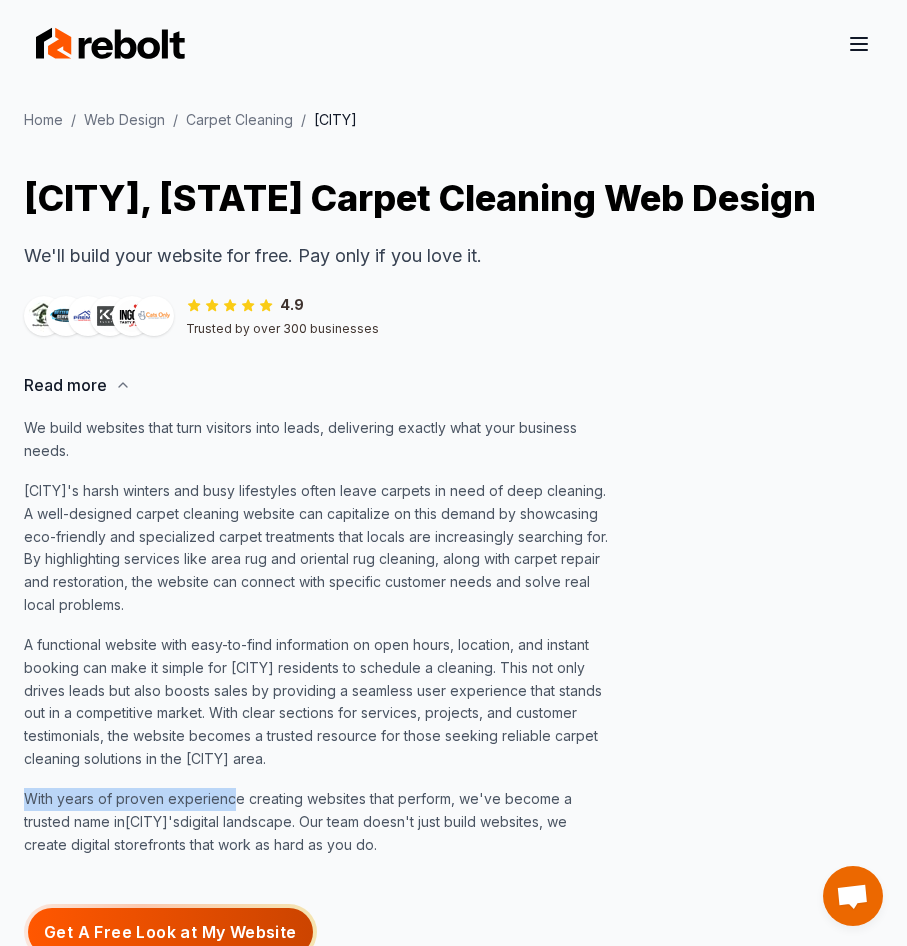drag, startPoint x: 30, startPoint y: 802, endPoint x: 229, endPoint y: 809, distance: 199.12308 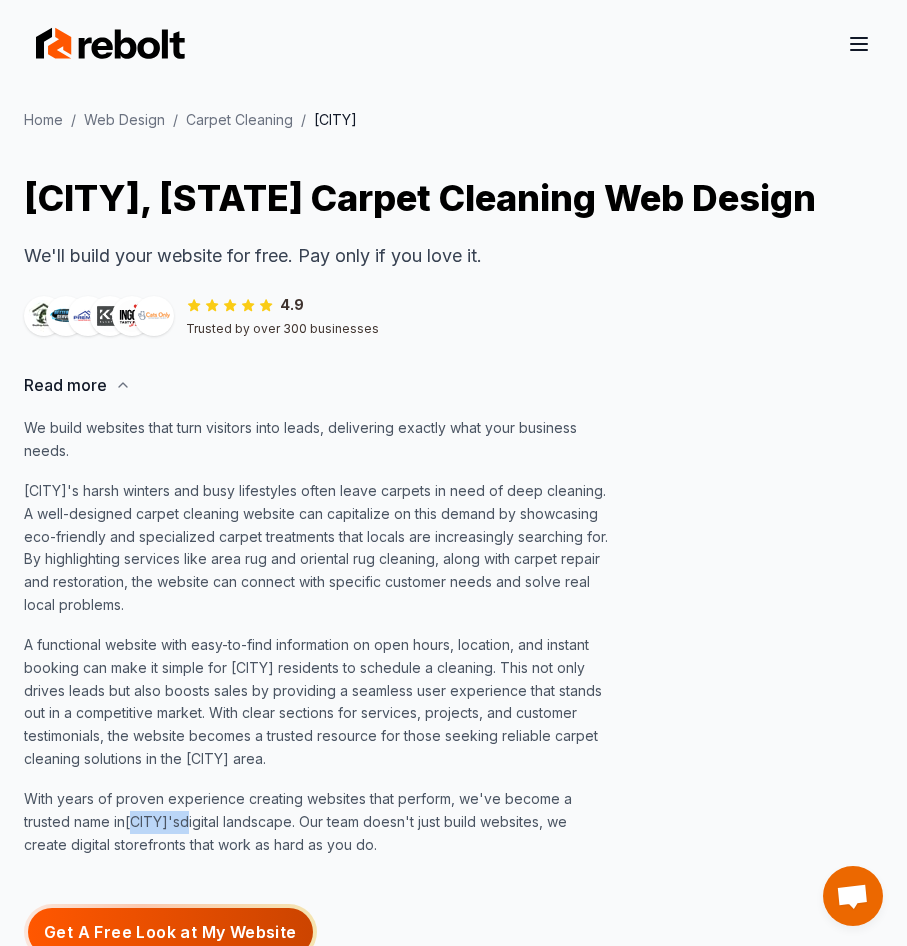 drag, startPoint x: 137, startPoint y: 826, endPoint x: 189, endPoint y: 818, distance: 52.611786 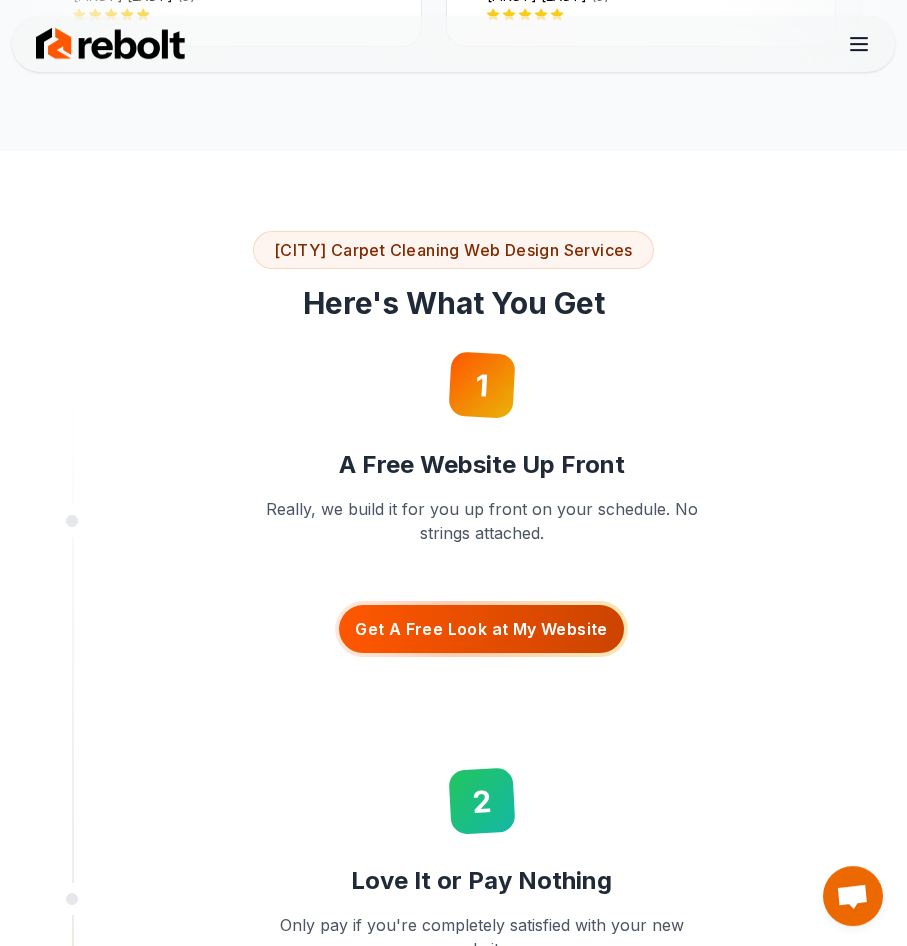 scroll, scrollTop: 1938, scrollLeft: 0, axis: vertical 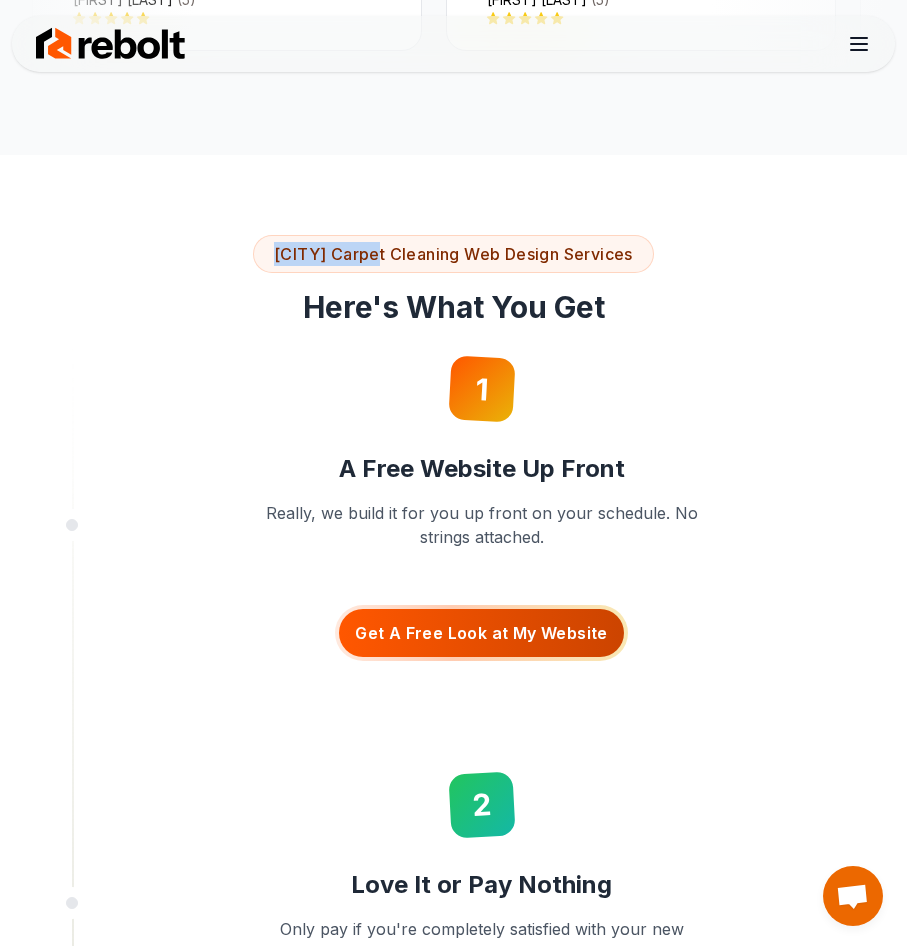 drag, startPoint x: 269, startPoint y: 539, endPoint x: 368, endPoint y: 540, distance: 99.00505 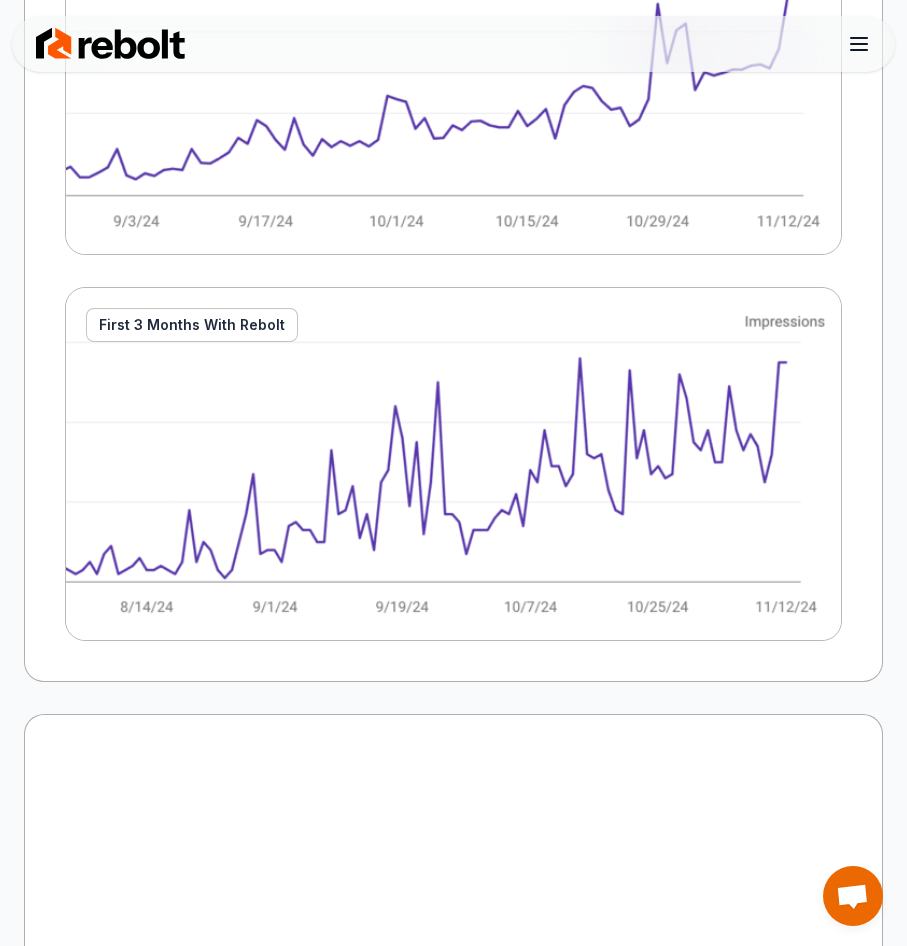 scroll, scrollTop: 4386, scrollLeft: 0, axis: vertical 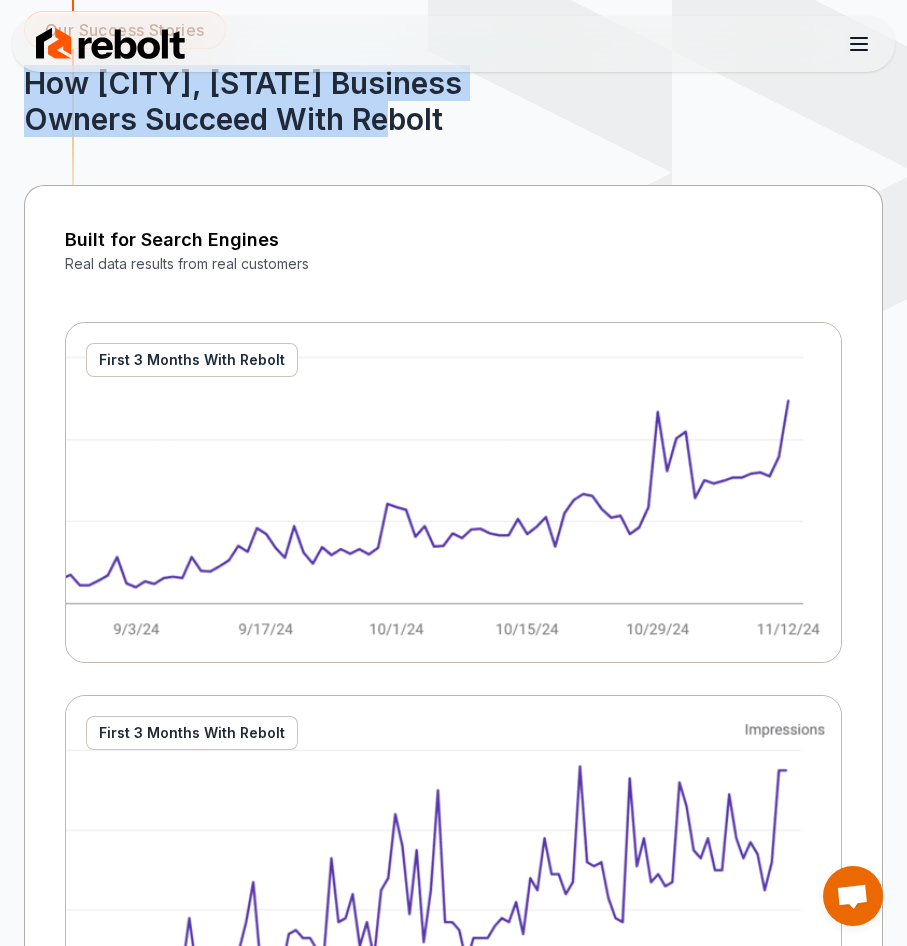 drag, startPoint x: 18, startPoint y: 365, endPoint x: 357, endPoint y: 400, distance: 340.802 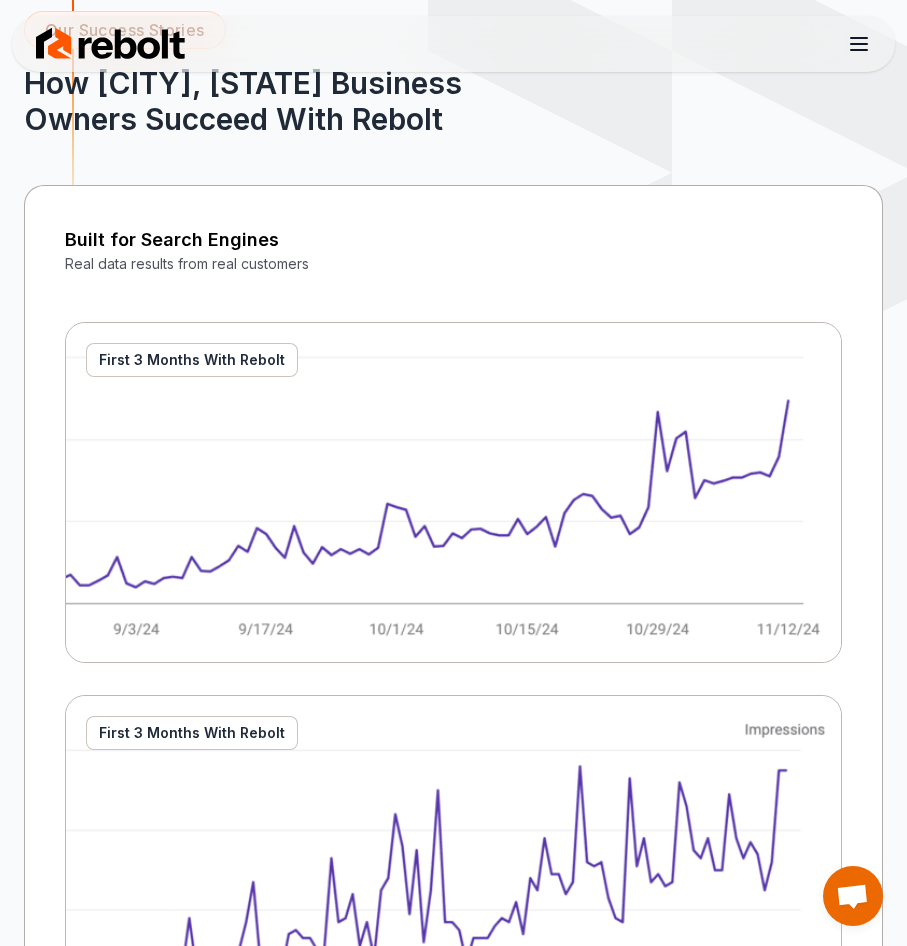 click on "How [CITY], [STATE] Business Owners Succeed With Rebolt" at bounding box center (280, 101) 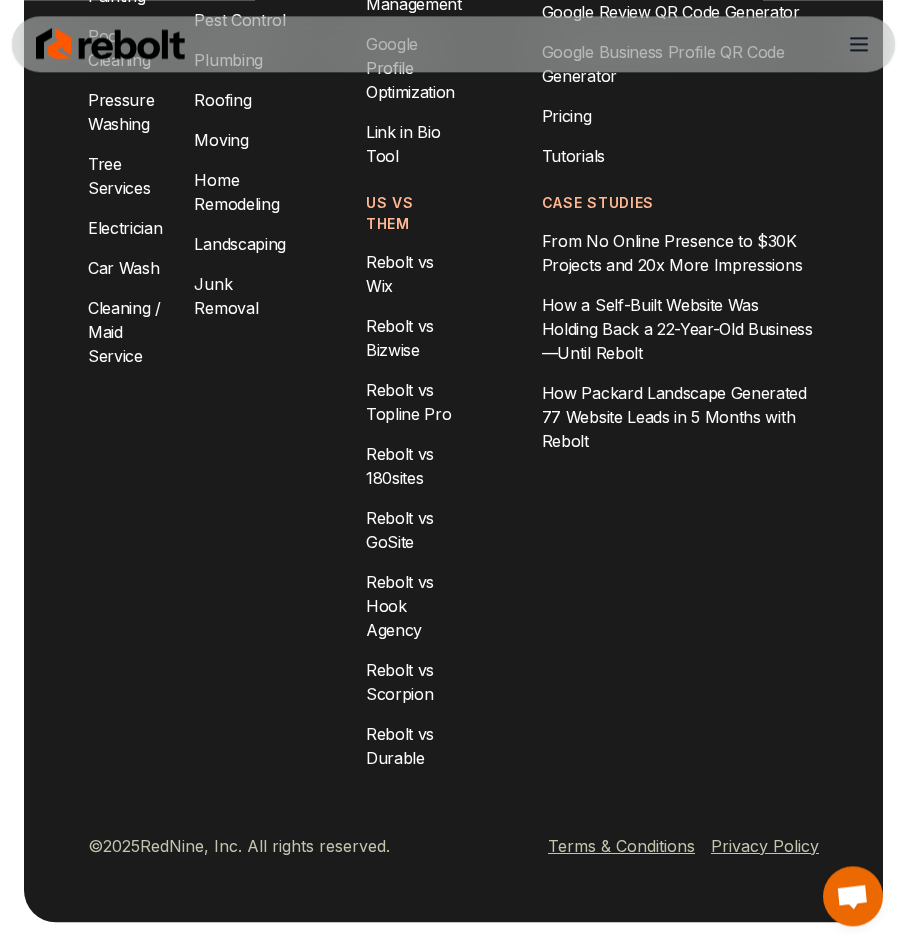 scroll, scrollTop: 14456, scrollLeft: 0, axis: vertical 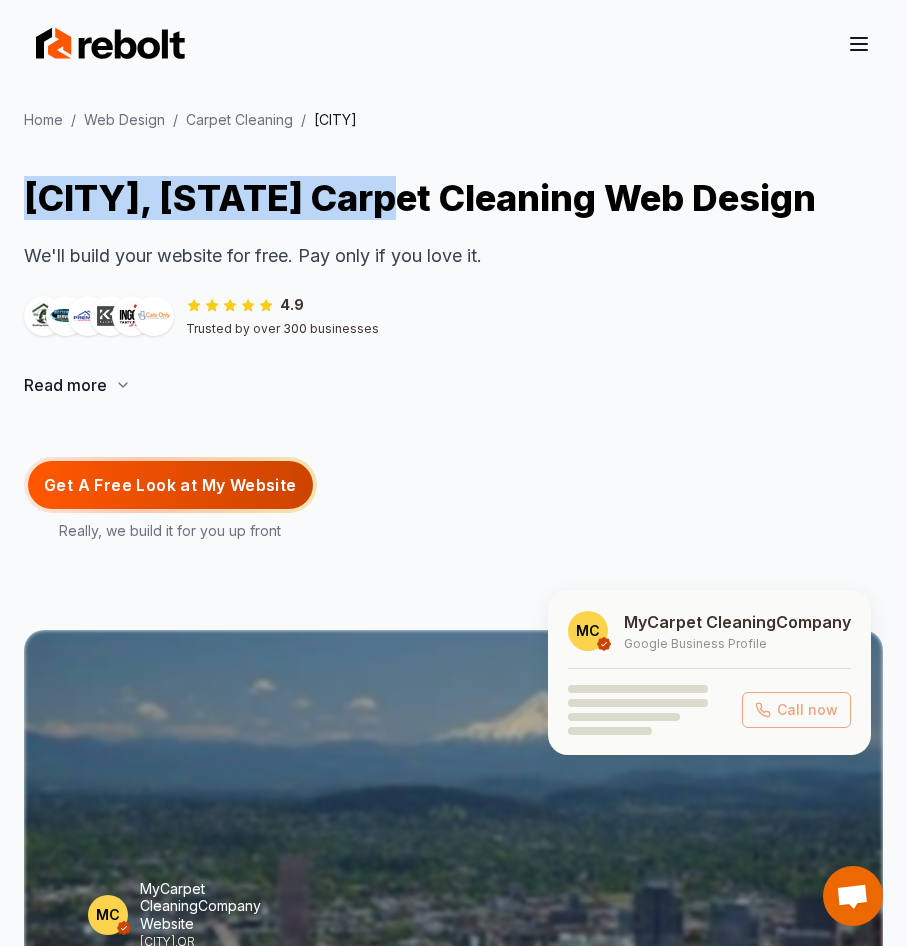 drag, startPoint x: 24, startPoint y: 191, endPoint x: 396, endPoint y: 173, distance: 372.43524 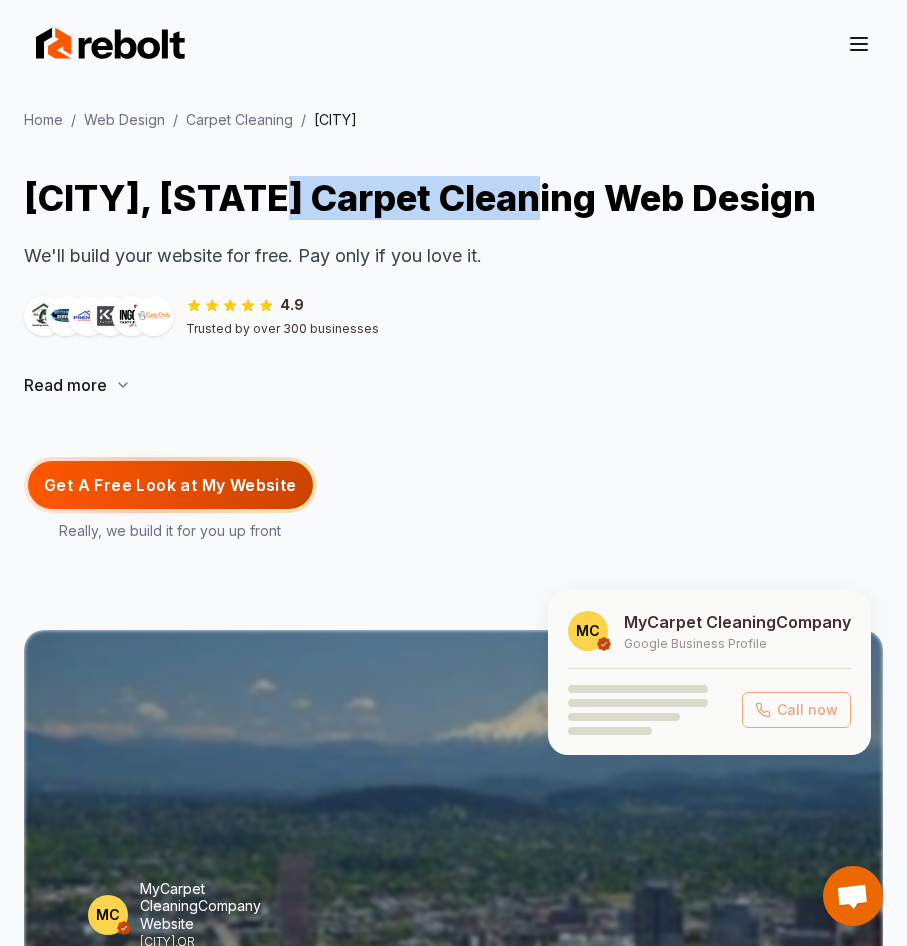 drag, startPoint x: 534, startPoint y: 201, endPoint x: 272, endPoint y: 174, distance: 263.38754 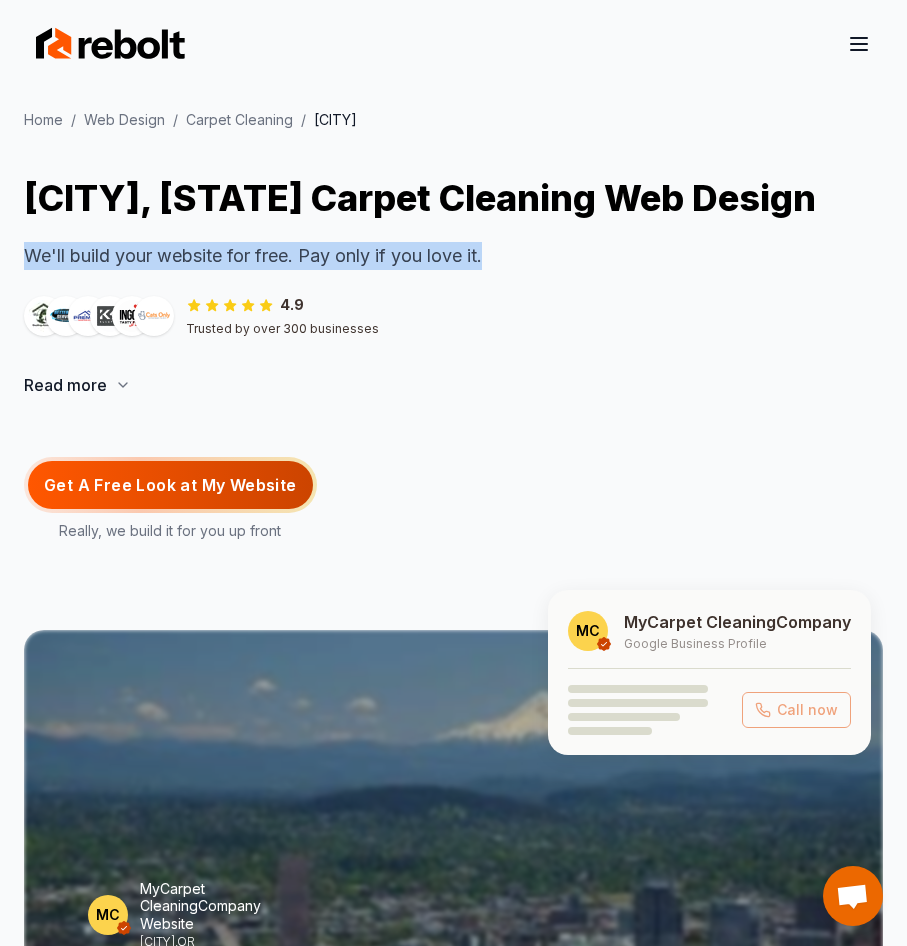 drag, startPoint x: 24, startPoint y: 268, endPoint x: 561, endPoint y: 256, distance: 537.13403 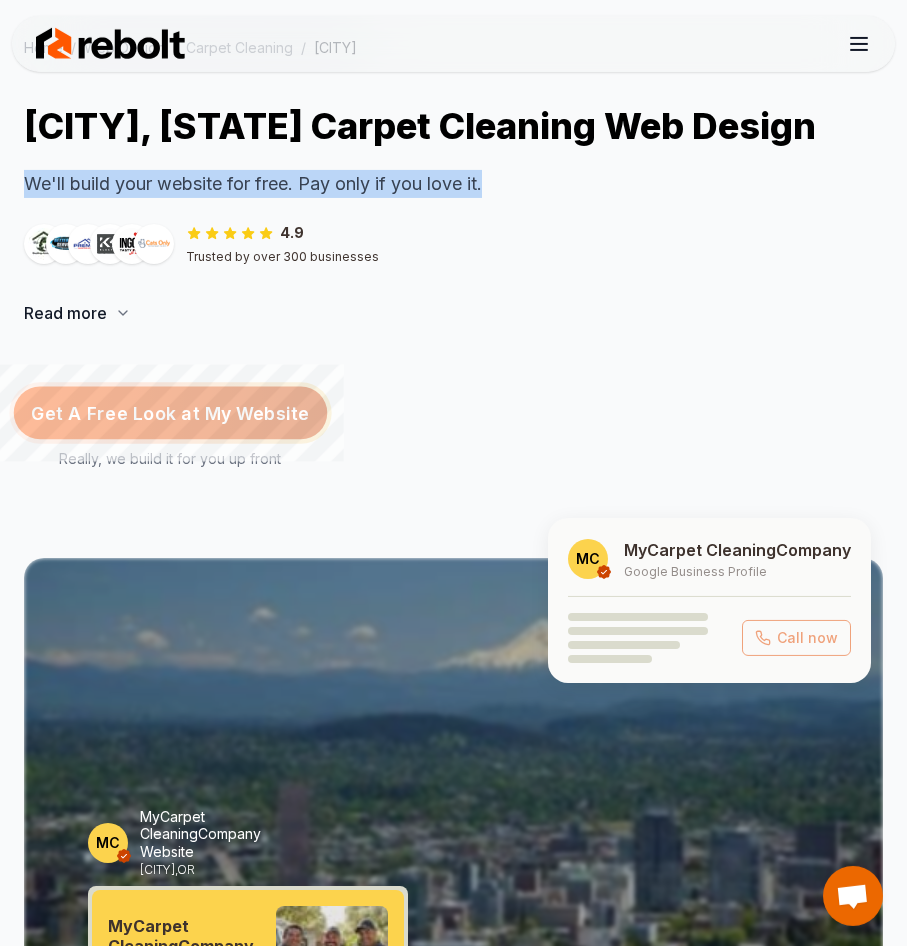 scroll, scrollTop: 102, scrollLeft: 0, axis: vertical 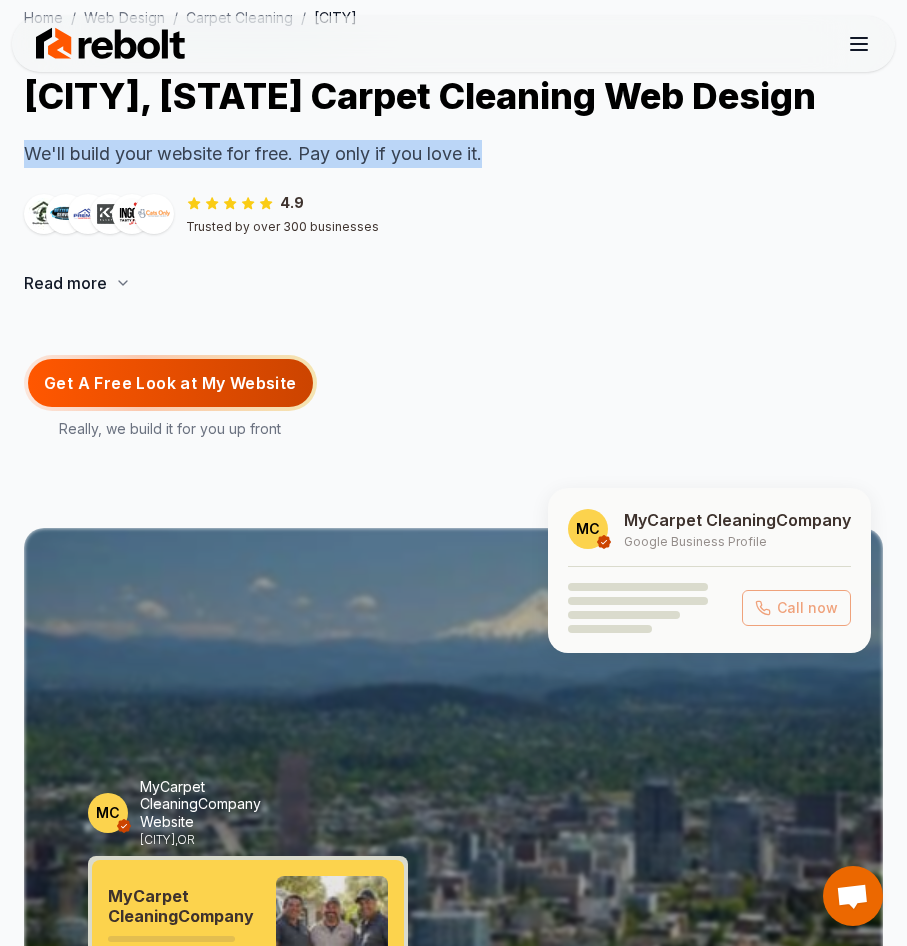 click on "Read more" at bounding box center [453, 283] 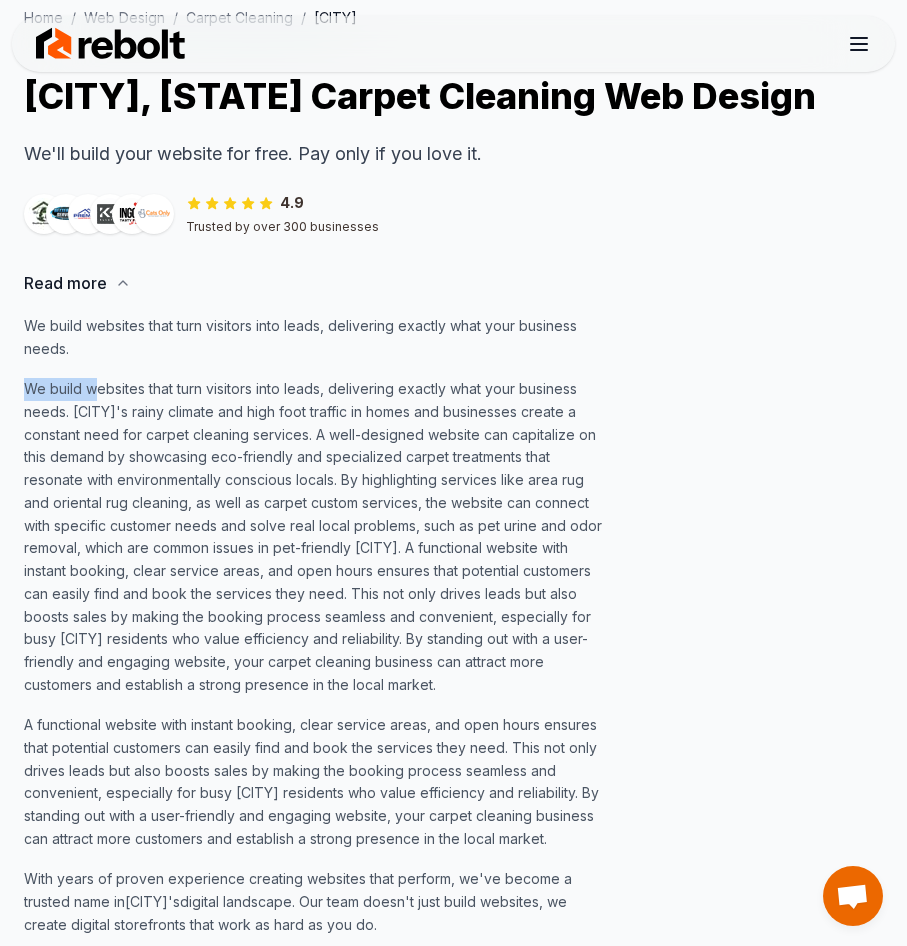 drag, startPoint x: 25, startPoint y: 392, endPoint x: 88, endPoint y: 393, distance: 63.007935 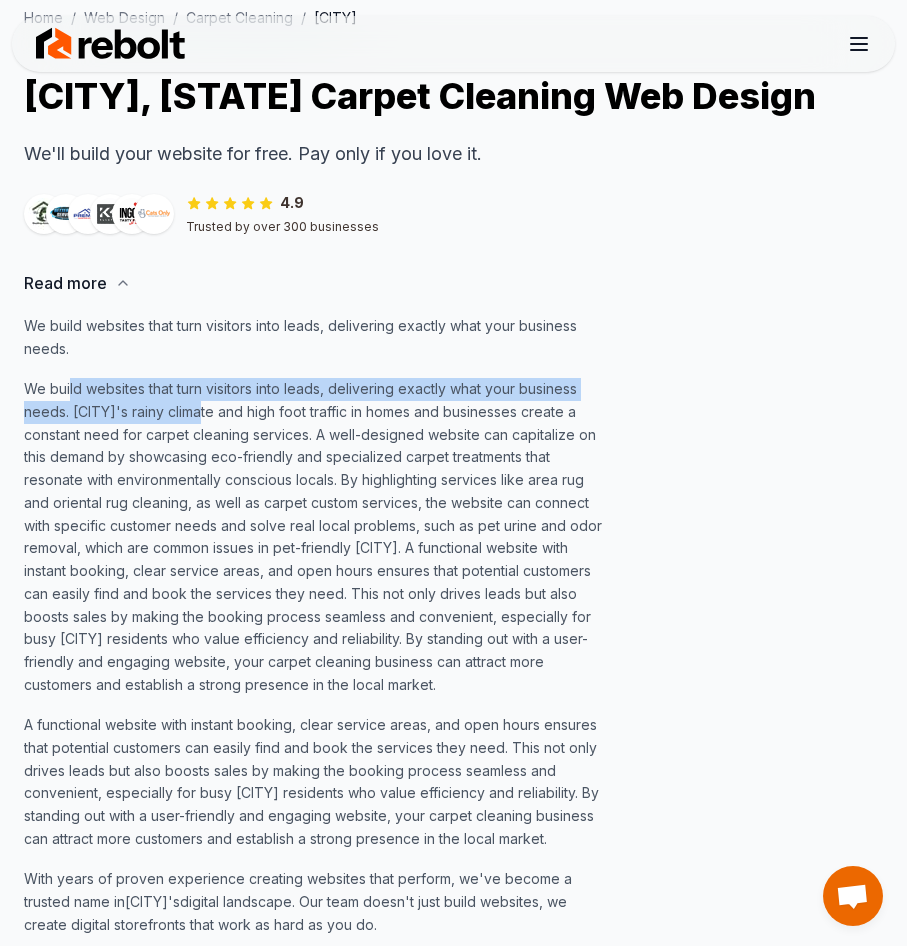 drag, startPoint x: 61, startPoint y: 388, endPoint x: 252, endPoint y: 404, distance: 191.66899 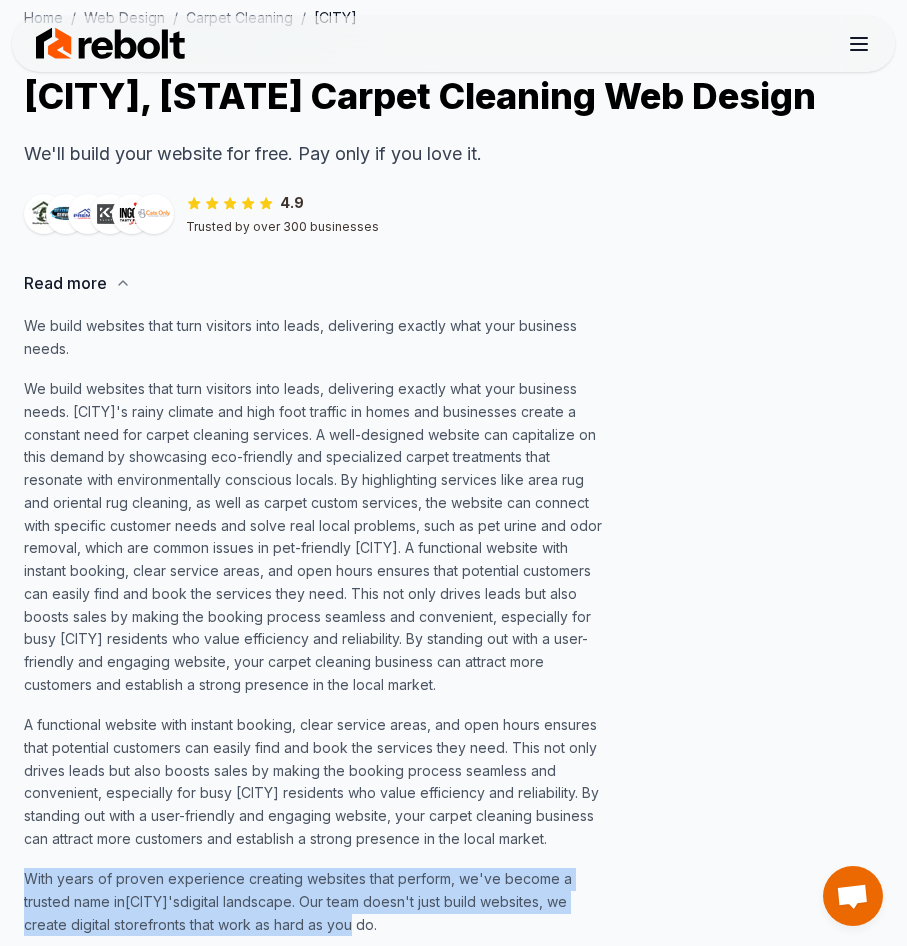 drag, startPoint x: 28, startPoint y: 737, endPoint x: 510, endPoint y: 788, distance: 484.6906 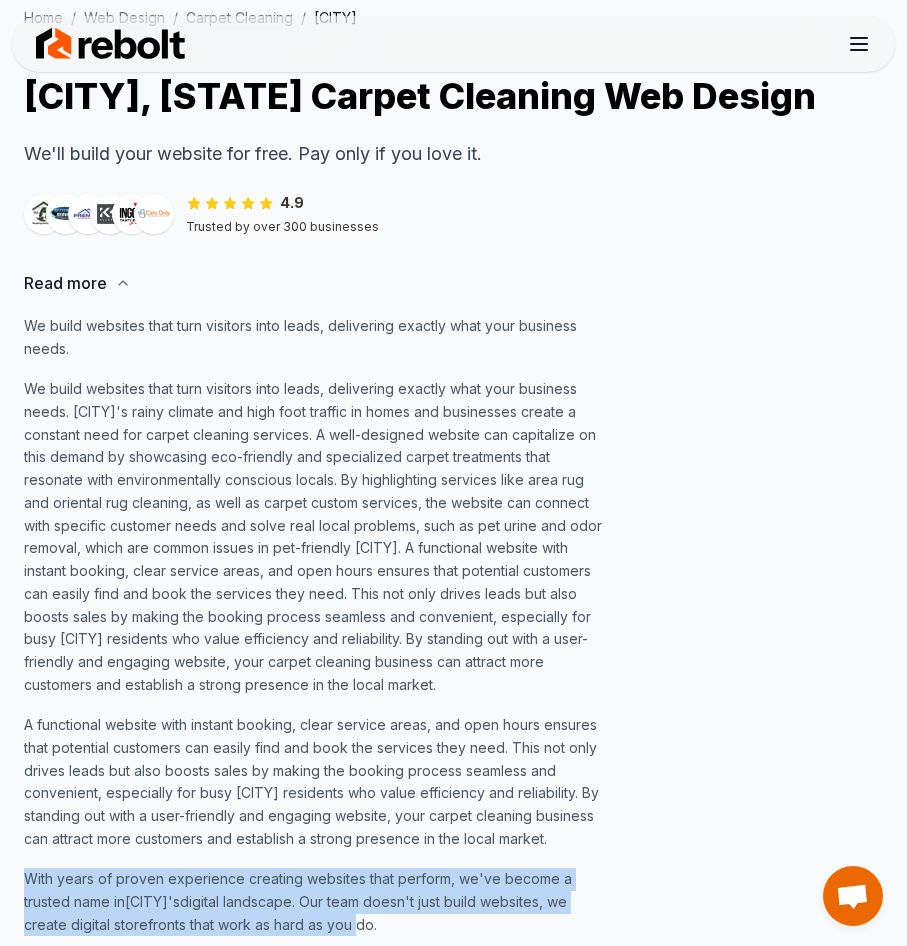 click on "With years of proven experience creating websites that perform, we've become a trusted name in  Portland's  digital landscape. Our team doesn't just build websites, we create digital storefronts that work as hard as you do." at bounding box center (316, 902) 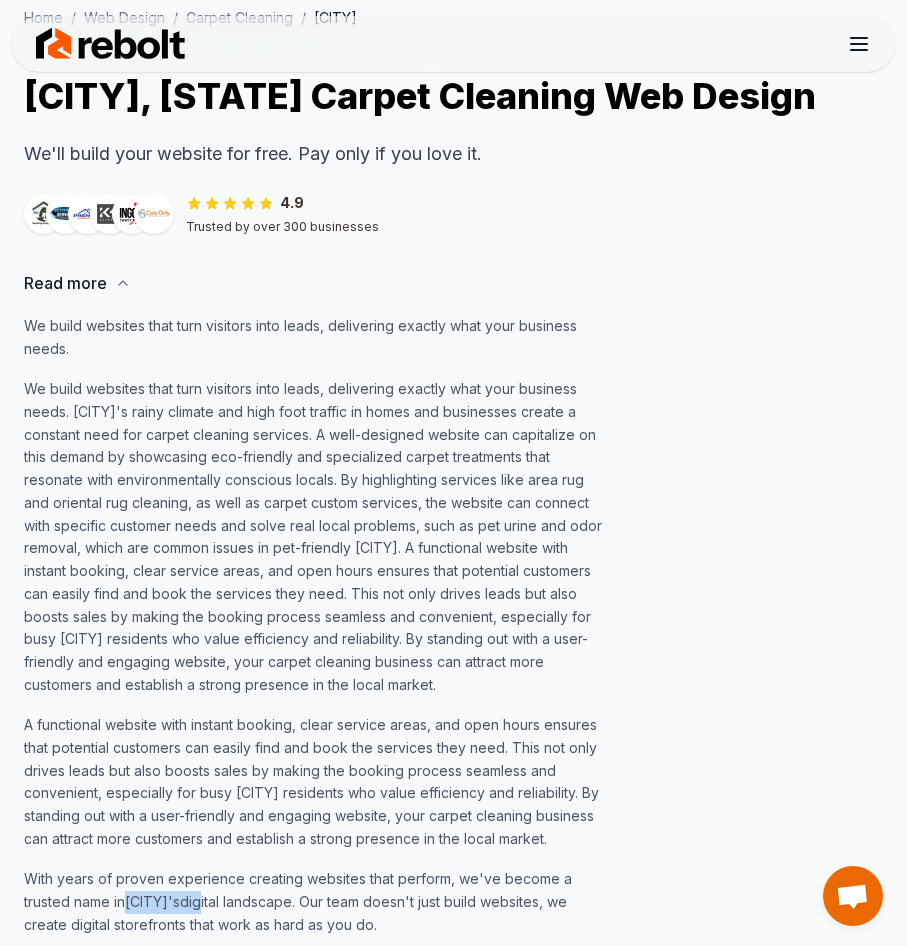 drag, startPoint x: 135, startPoint y: 767, endPoint x: 213, endPoint y: 770, distance: 78.05767 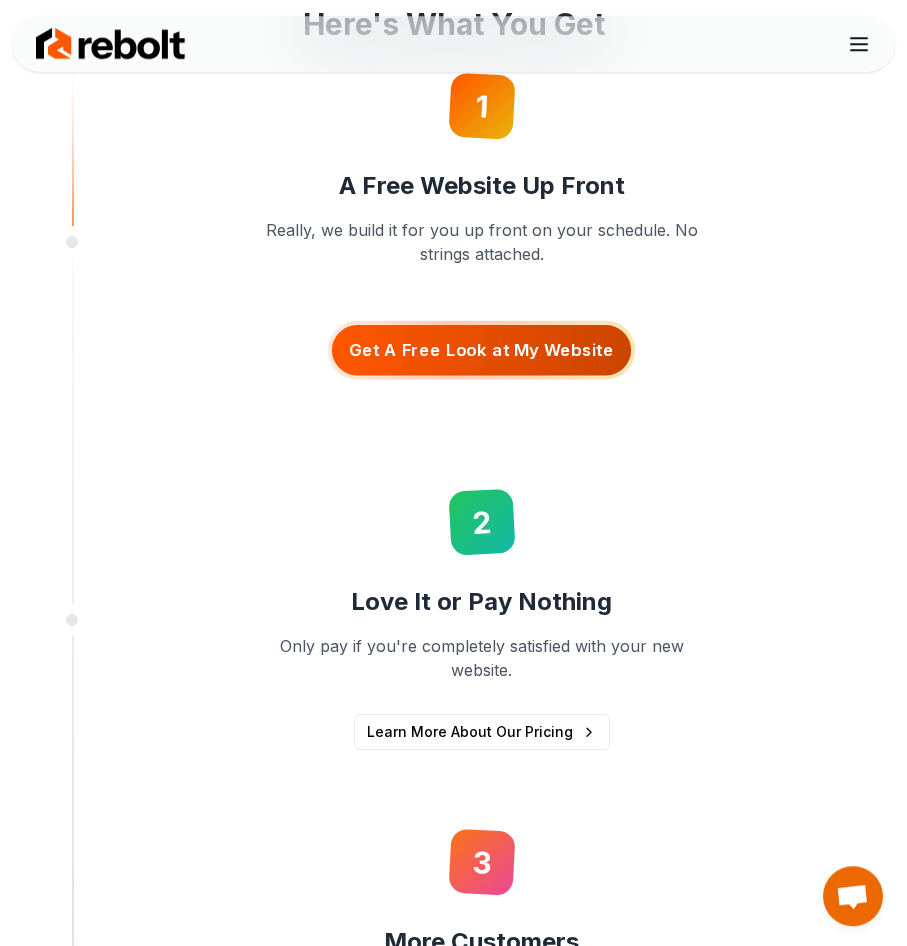 scroll, scrollTop: 2346, scrollLeft: 0, axis: vertical 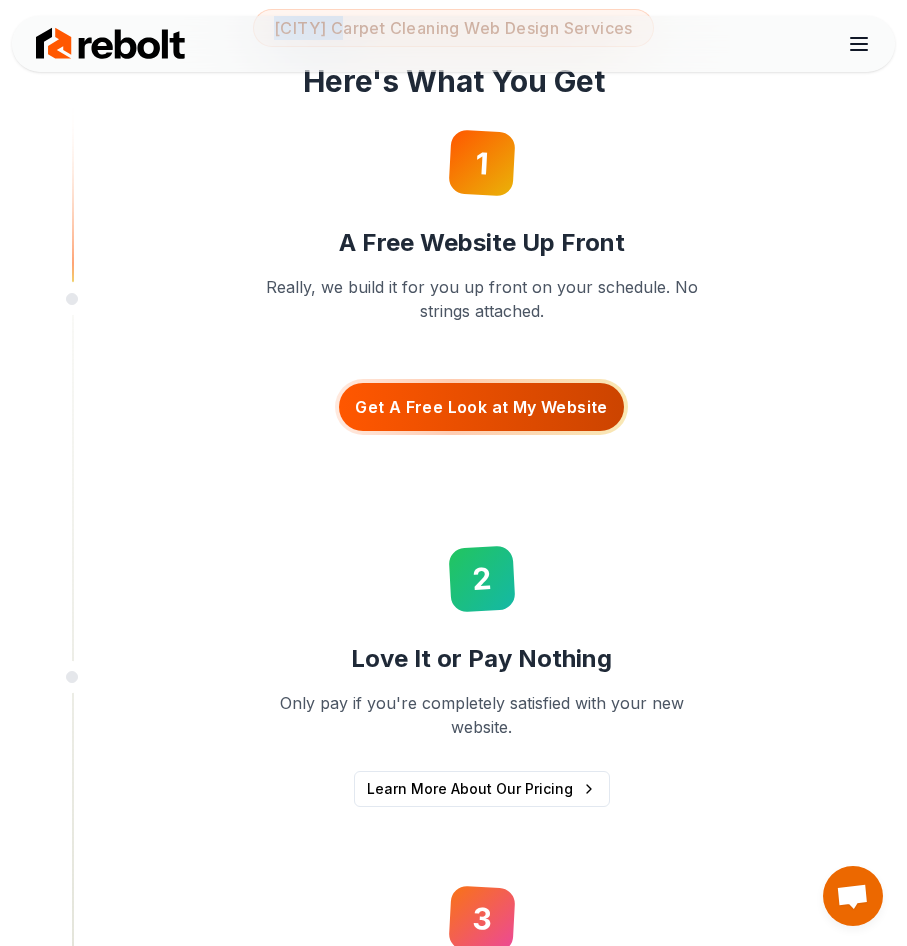 drag, startPoint x: 249, startPoint y: 174, endPoint x: 331, endPoint y: 174, distance: 82 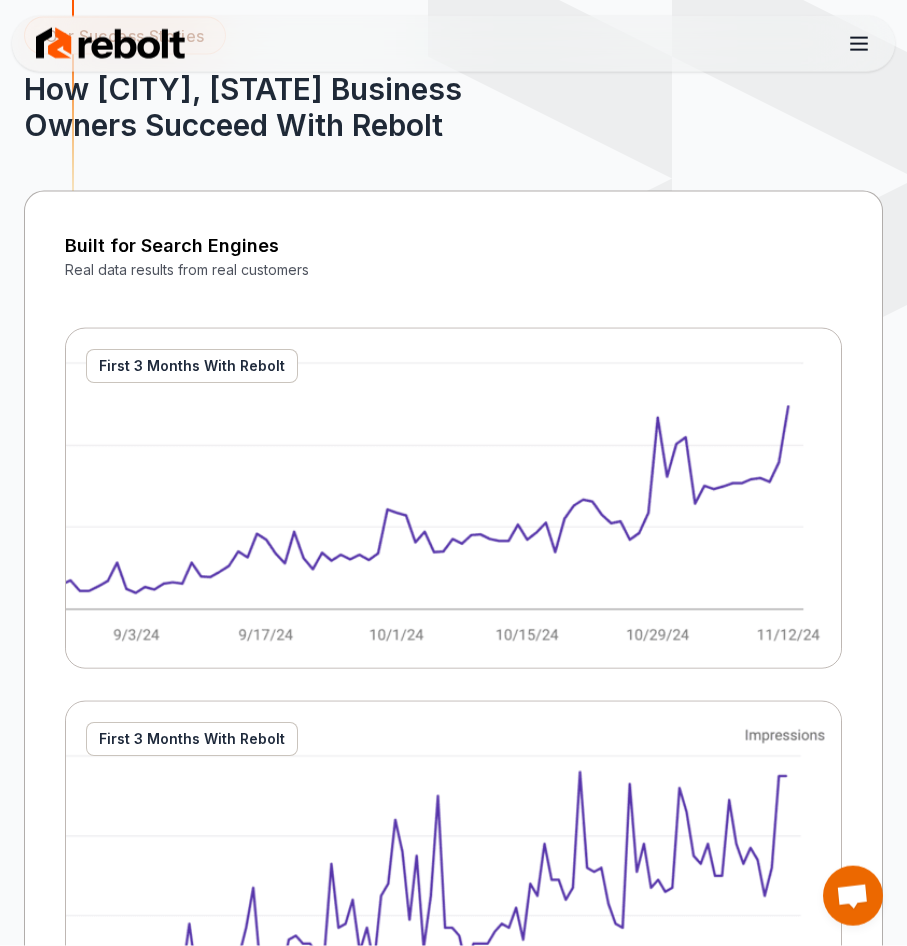 scroll, scrollTop: 4590, scrollLeft: 0, axis: vertical 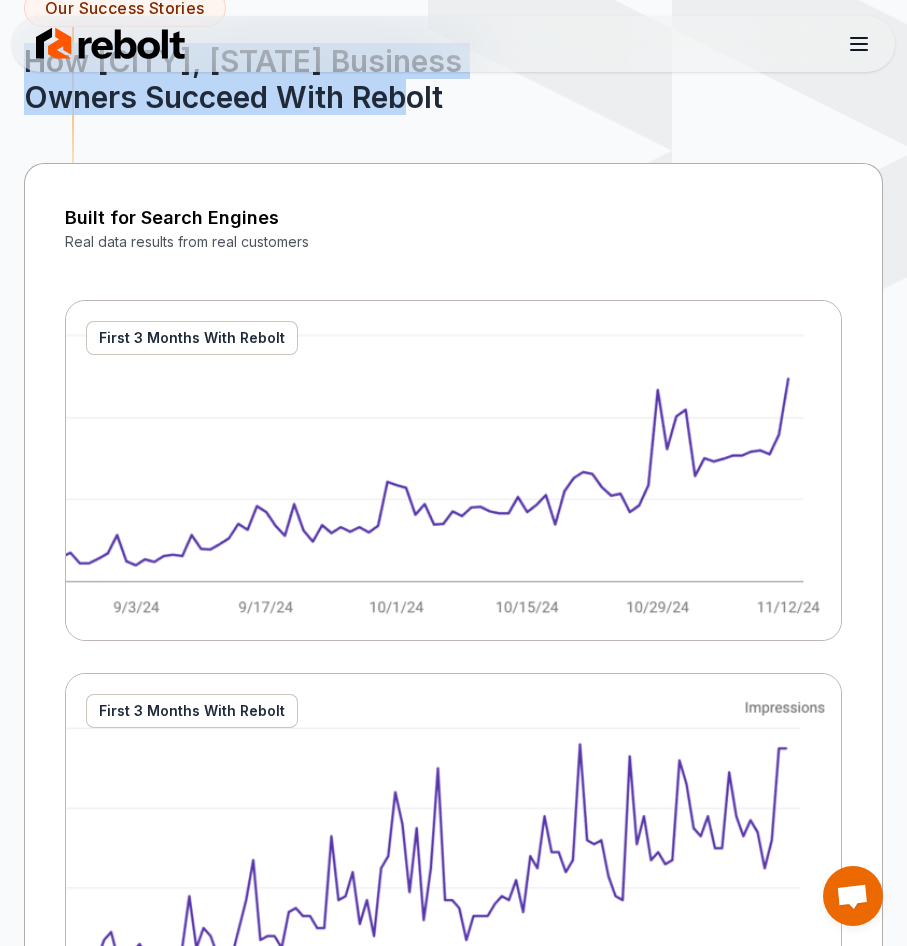 drag, startPoint x: 29, startPoint y: 198, endPoint x: 483, endPoint y: 263, distance: 458.6295 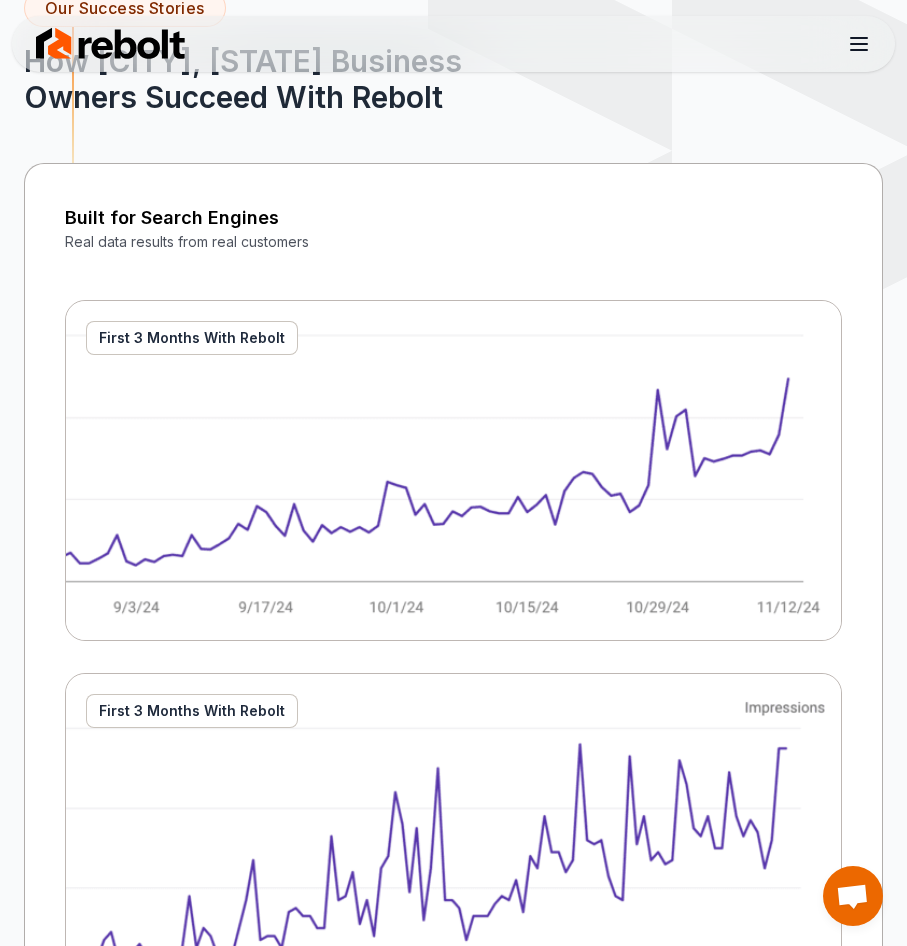 click on "Our Success Stories How Portland, OR Business Owners Succeed With Rebolt Built for Search Engines Real data results from real customers First 3 Months With Rebolt First 3 Months With Rebolt Sebastian G. Padron Landscapes LLC Atlanta, GA" at bounding box center (453, 1410) 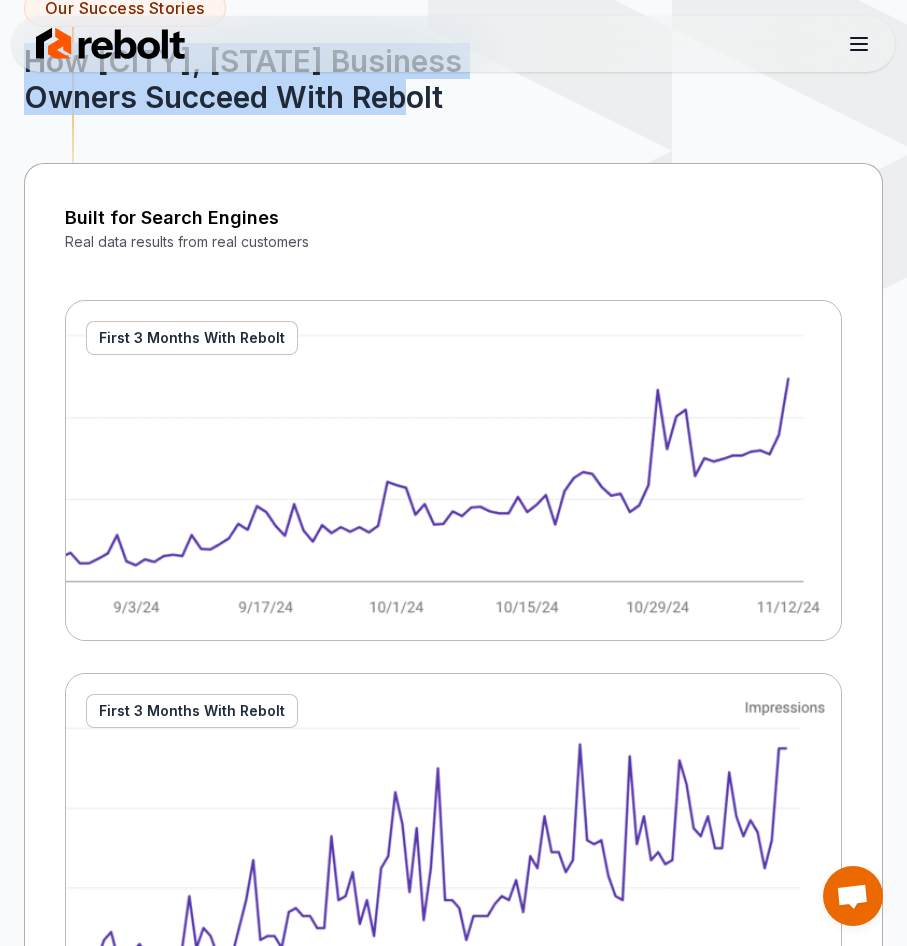 drag, startPoint x: 278, startPoint y: 191, endPoint x: 32, endPoint y: 187, distance: 246.03252 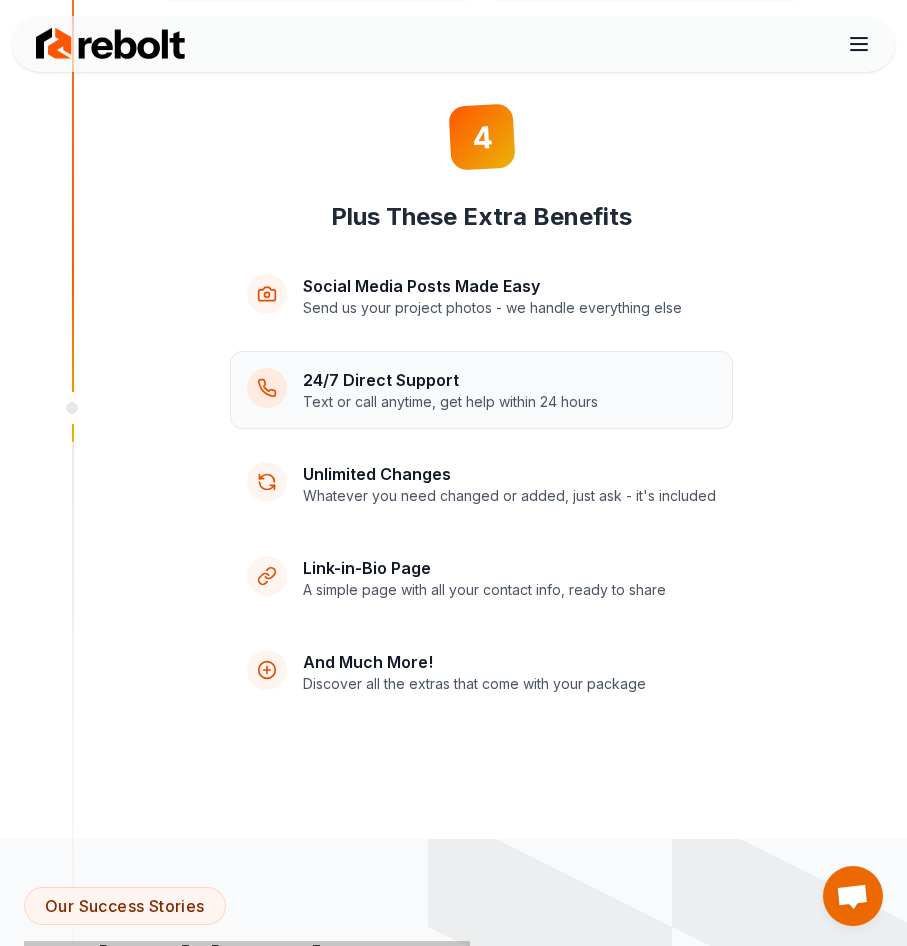 scroll, scrollTop: 4506, scrollLeft: 0, axis: vertical 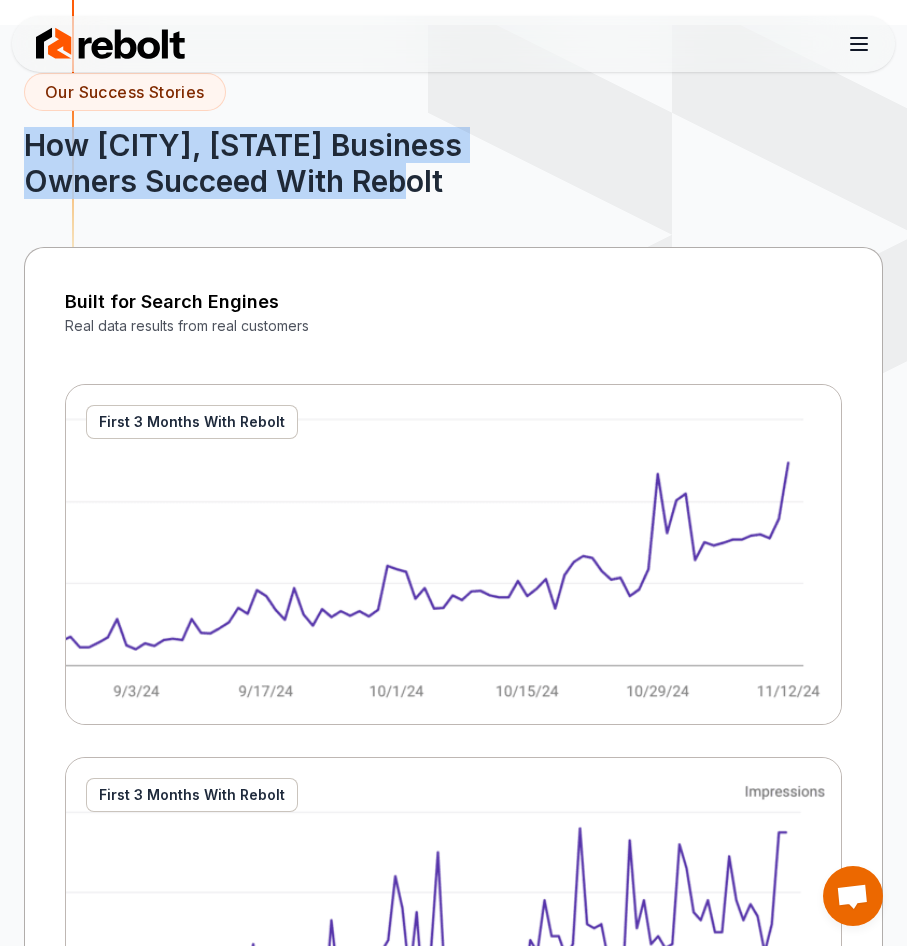 click on "How Portland, OR Business Owners Succeed With Rebolt" at bounding box center [280, 163] 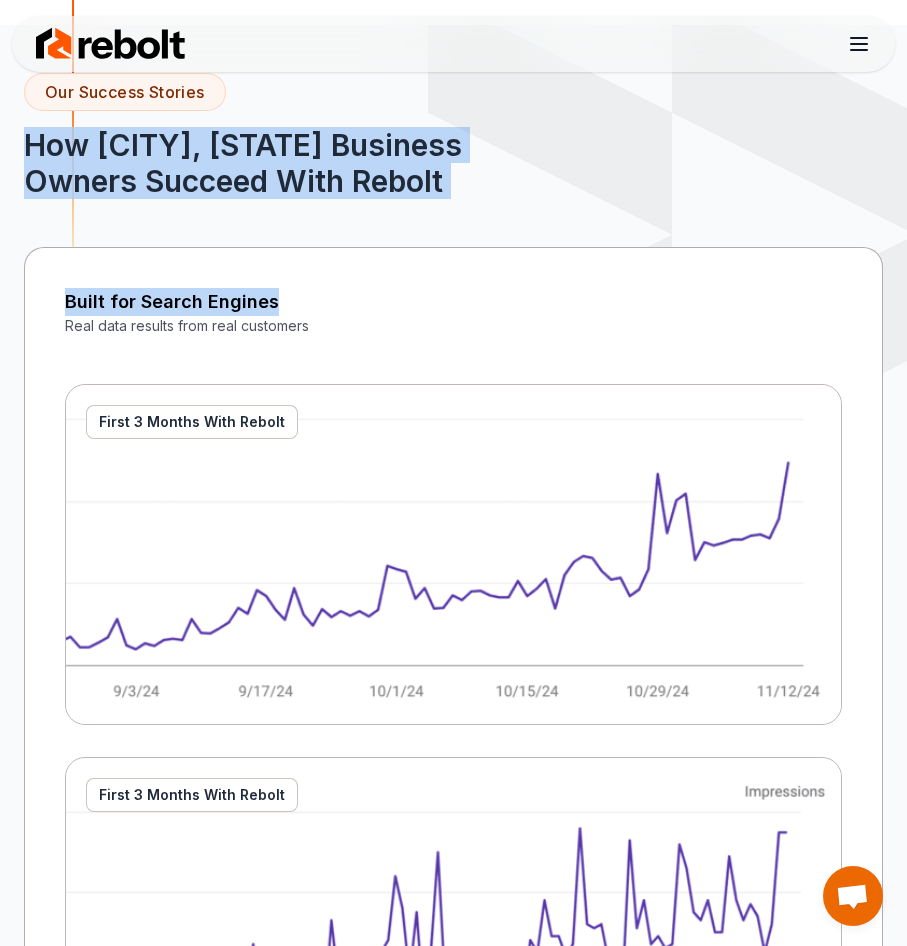 drag, startPoint x: 26, startPoint y: 278, endPoint x: 566, endPoint y: 263, distance: 540.2083 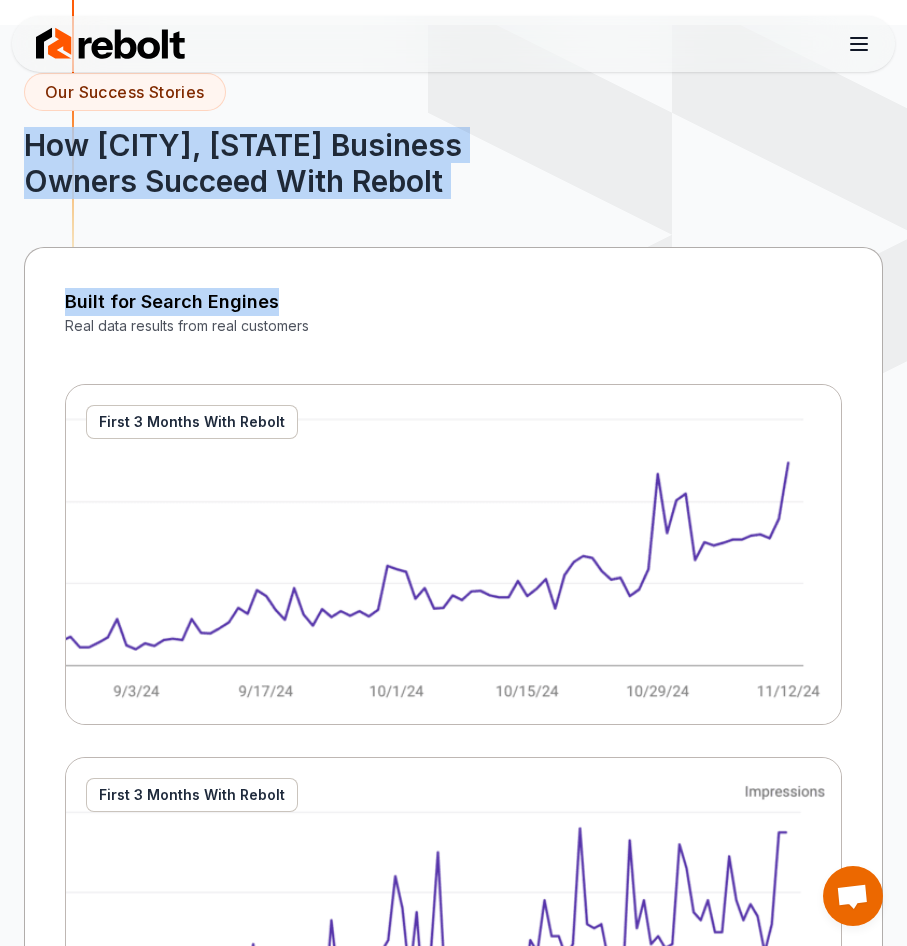 click on "Our Success Stories How Portland, OR Business Owners Succeed With Rebolt Built for Search Engines Real data results from real customers First 3 Months With Rebolt First 3 Months With Rebolt Sebastian G. Padron Landscapes LLC Atlanta, GA" at bounding box center (453, 1494) 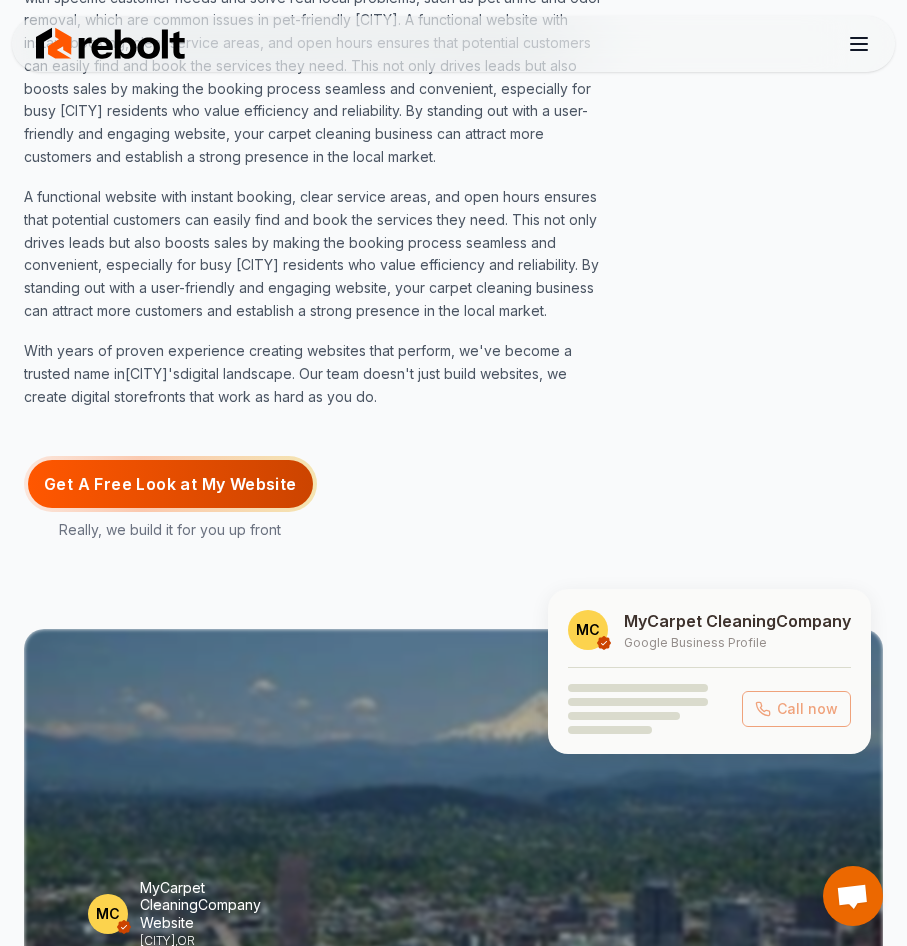 scroll, scrollTop: 0, scrollLeft: 0, axis: both 